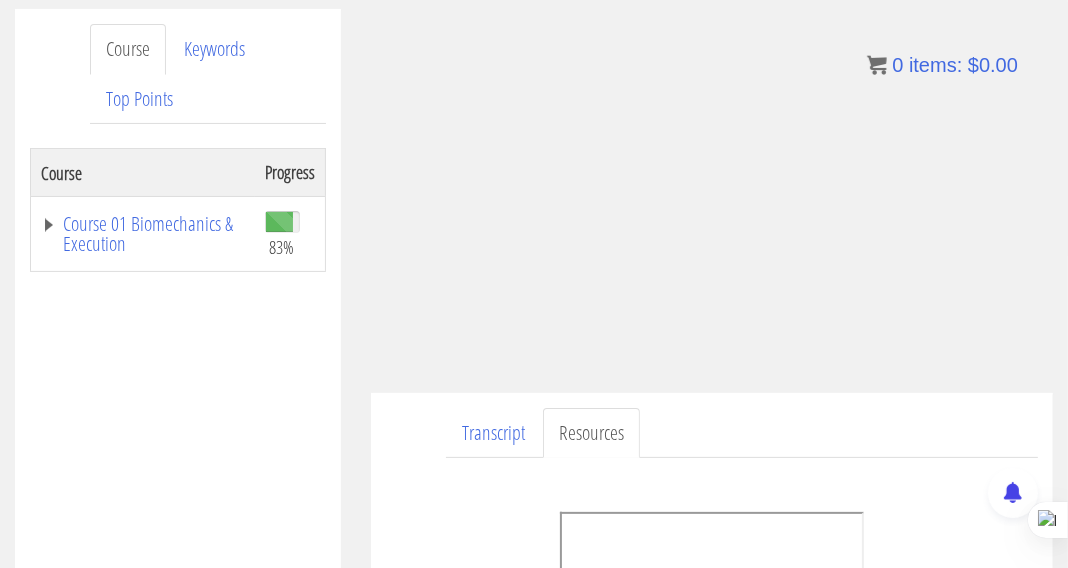 scroll, scrollTop: 259, scrollLeft: 0, axis: vertical 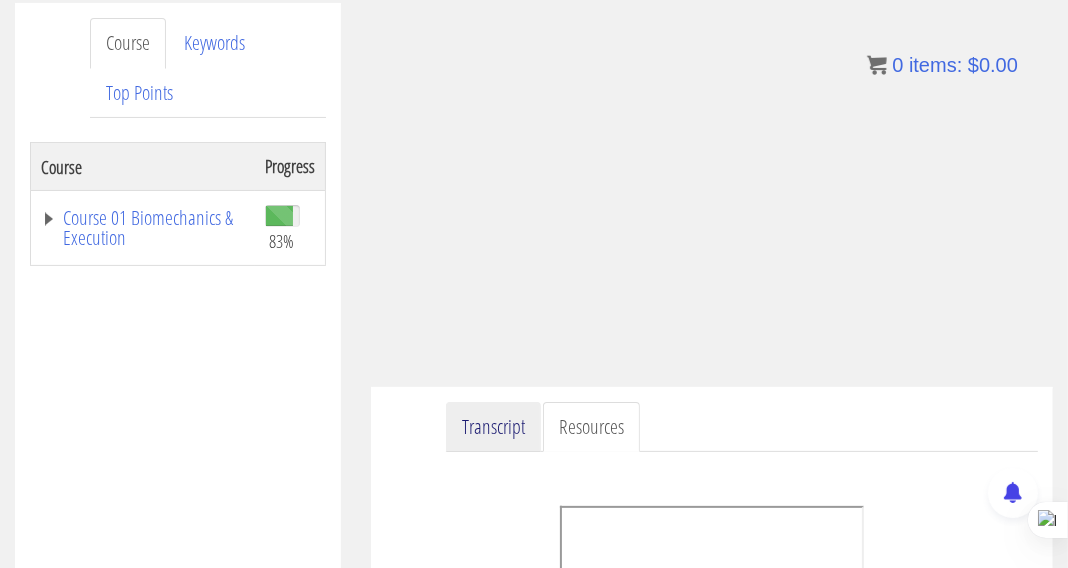 click on "Transcript" at bounding box center [493, 427] 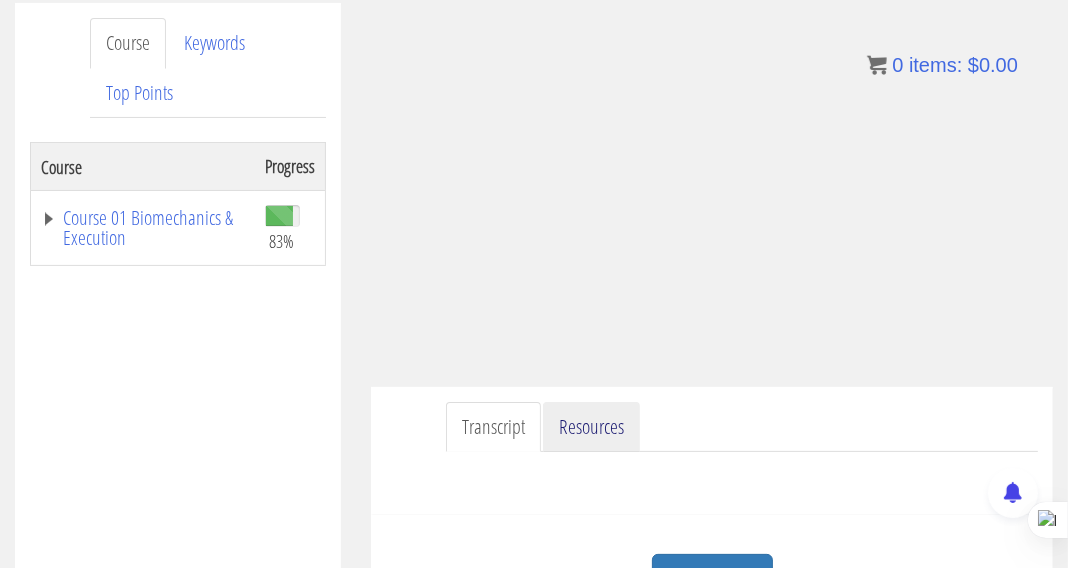 click on "Resources" at bounding box center [591, 427] 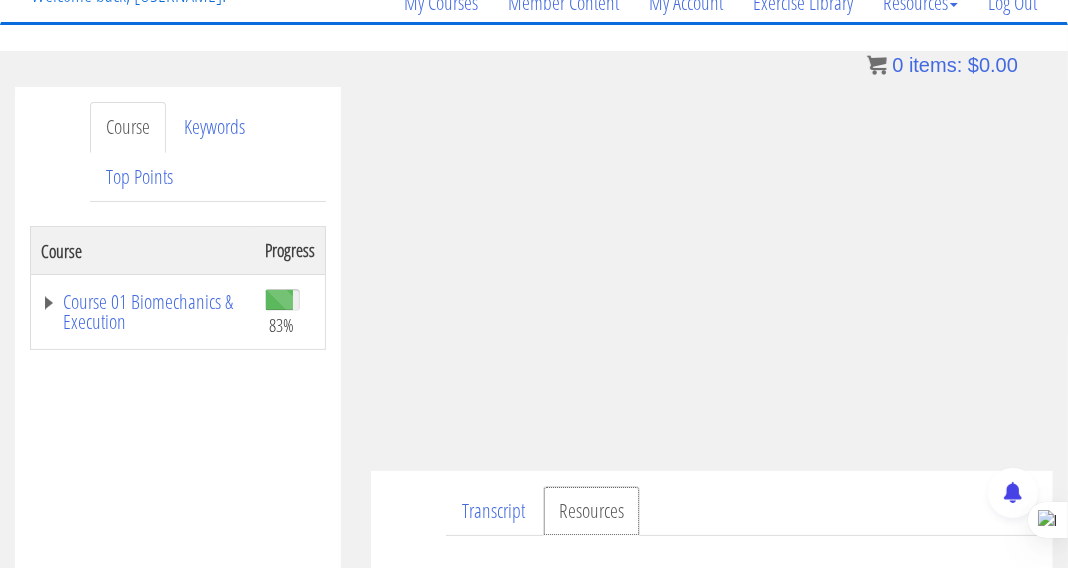 scroll, scrollTop: 176, scrollLeft: 0, axis: vertical 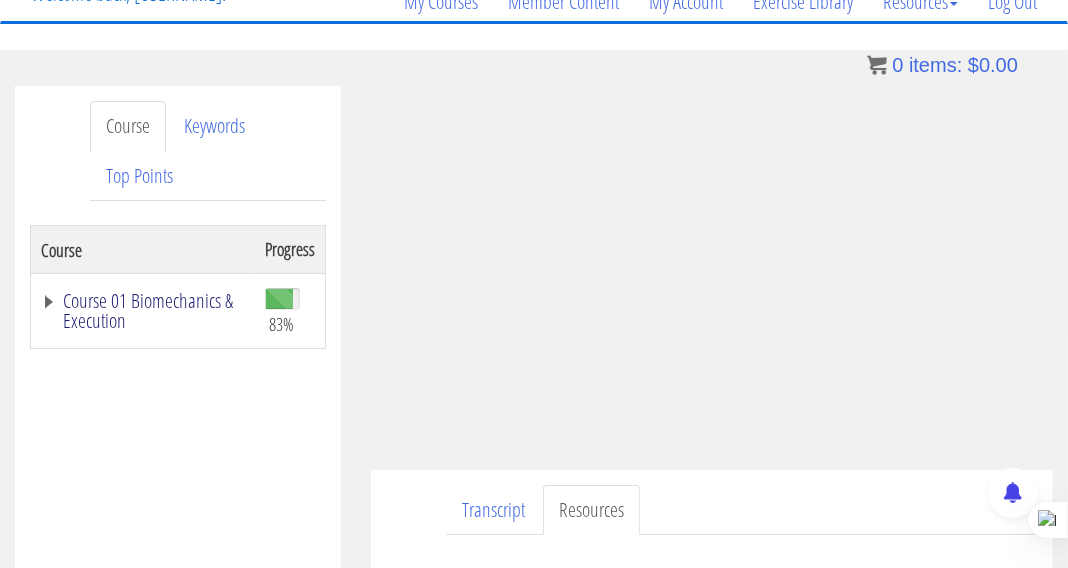 click on "Course 01 Biomechanics & Execution" at bounding box center [143, 311] 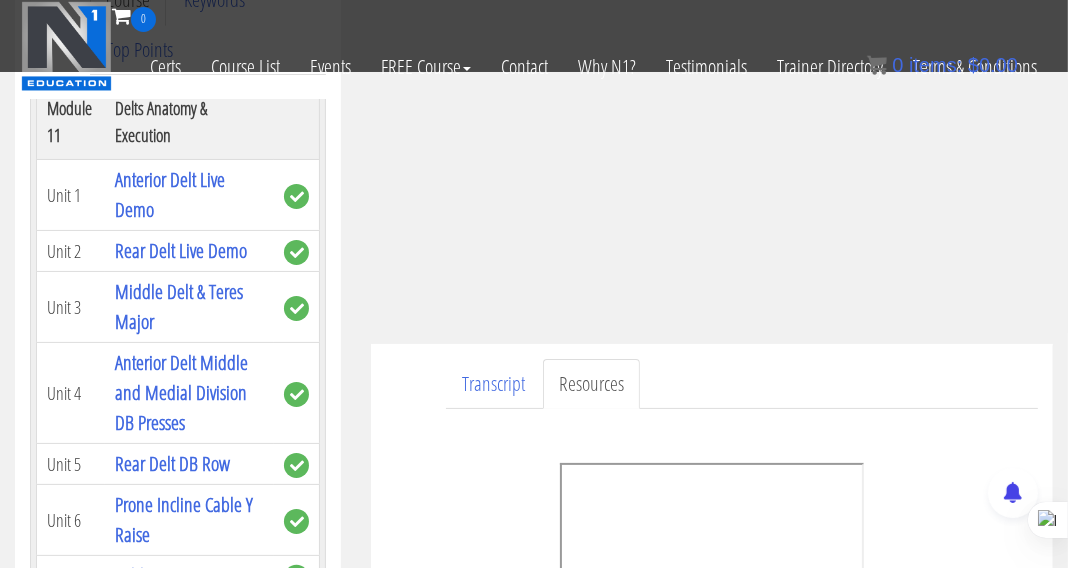 scroll, scrollTop: 5206, scrollLeft: 0, axis: vertical 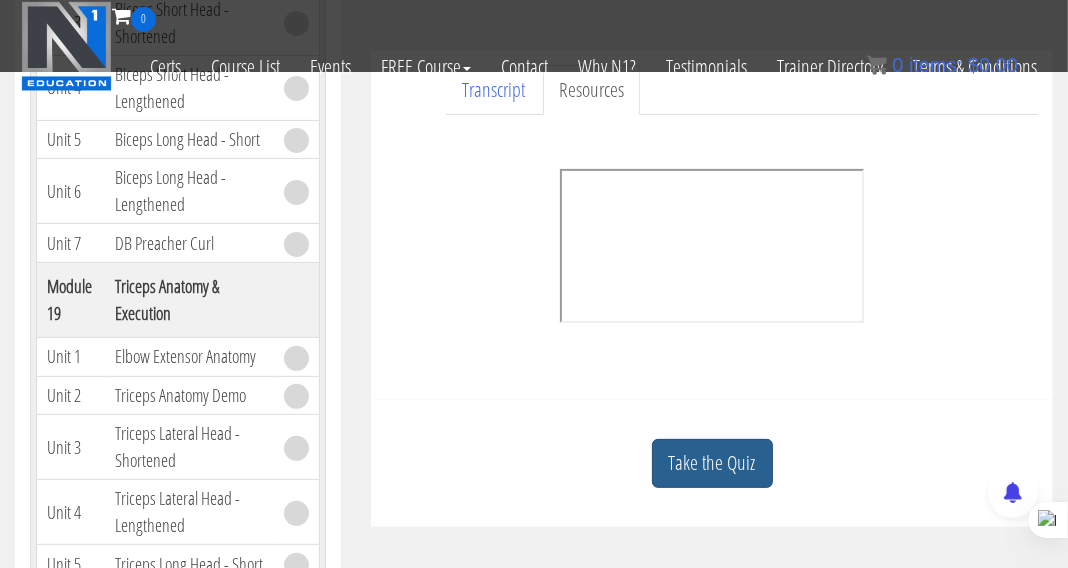 click on "Take the Quiz" at bounding box center [712, 463] 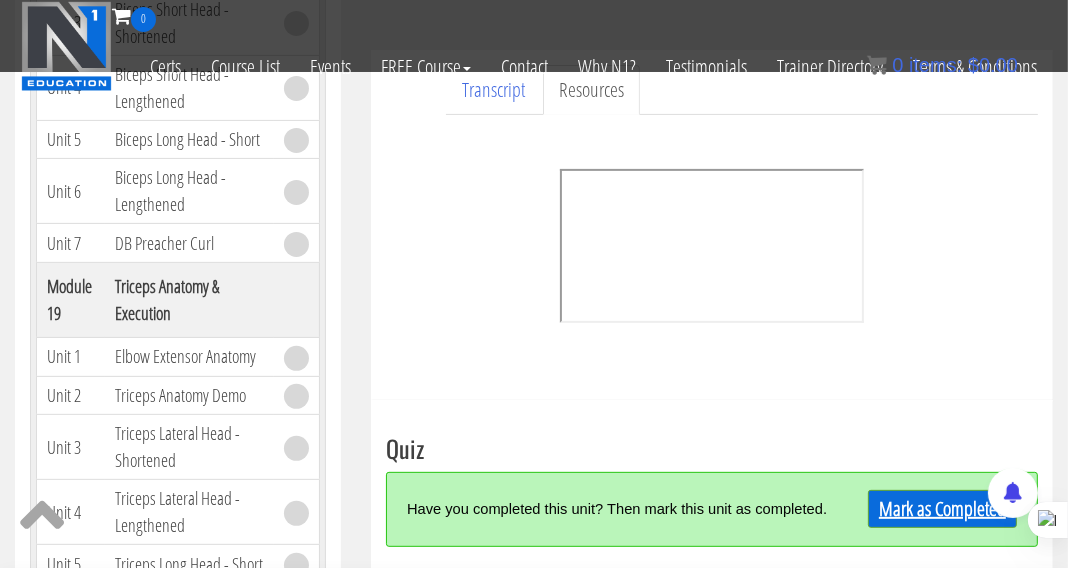 click on "Mark as Completed" at bounding box center [942, 509] 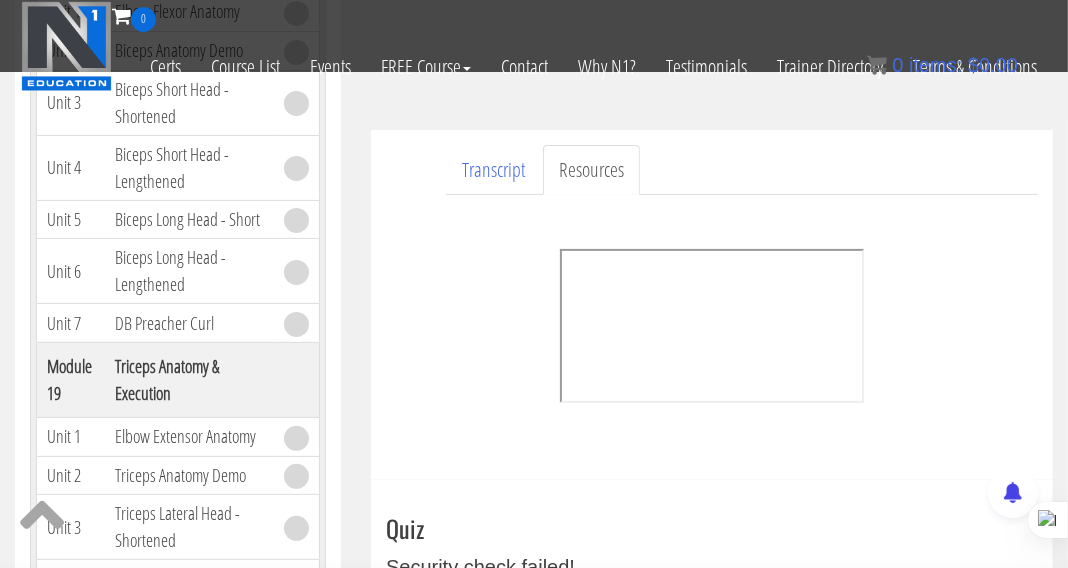 scroll, scrollTop: 392, scrollLeft: 0, axis: vertical 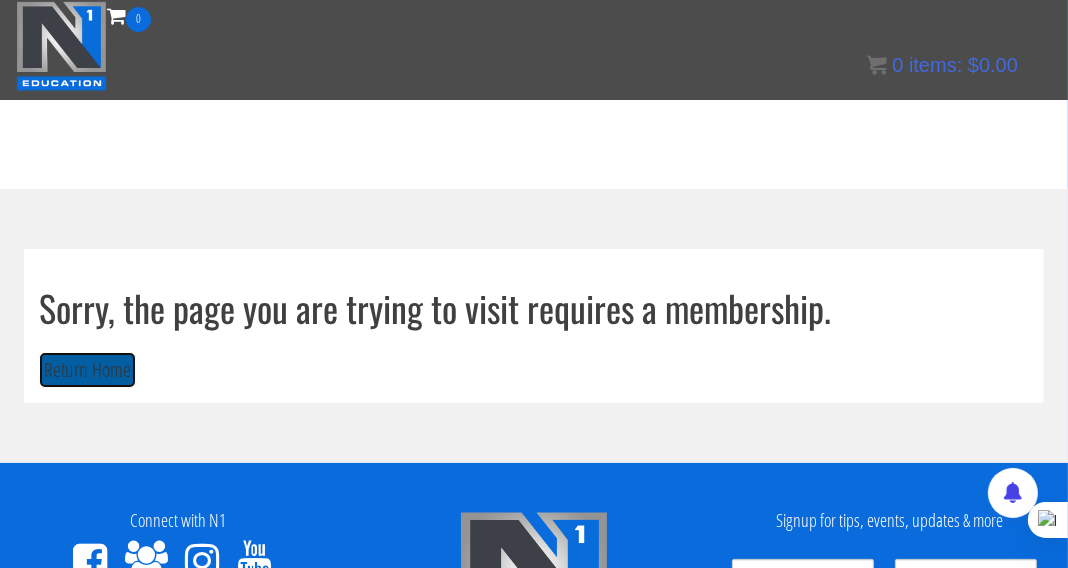 click on "Return Home" at bounding box center (87, 370) 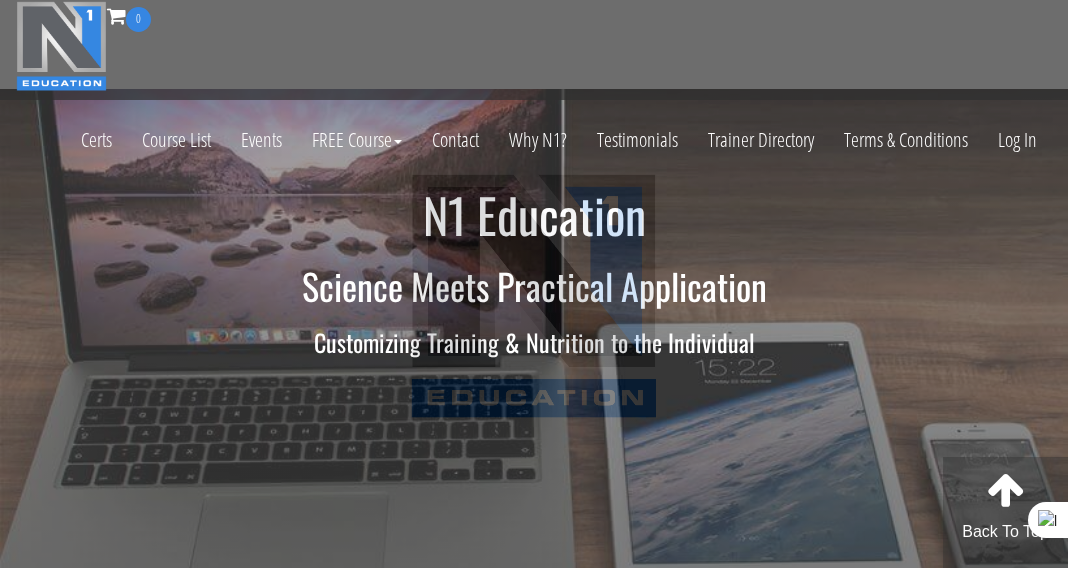 scroll, scrollTop: 0, scrollLeft: 0, axis: both 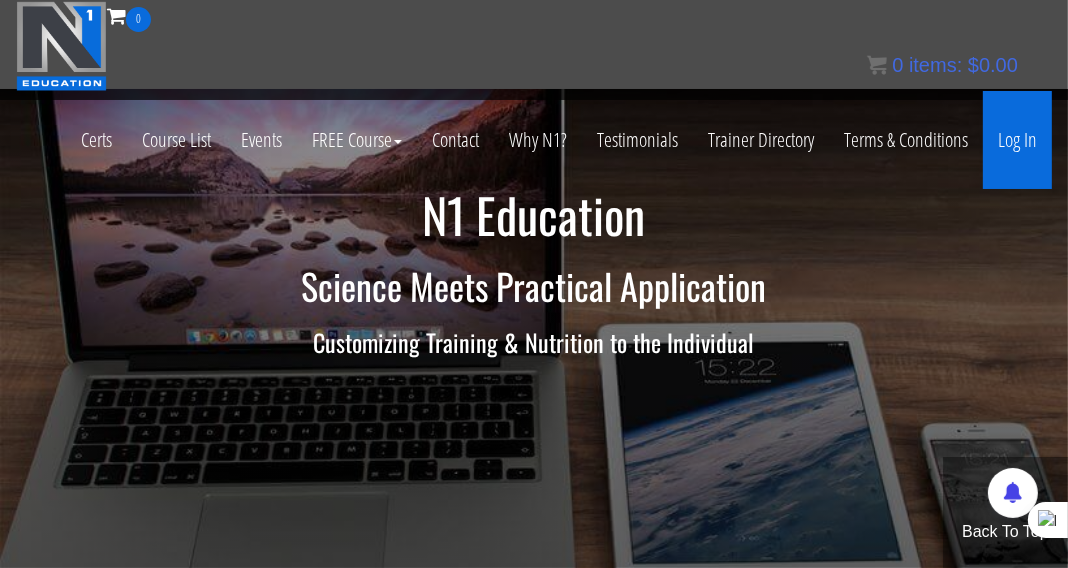 click on "Log In" at bounding box center [1017, 140] 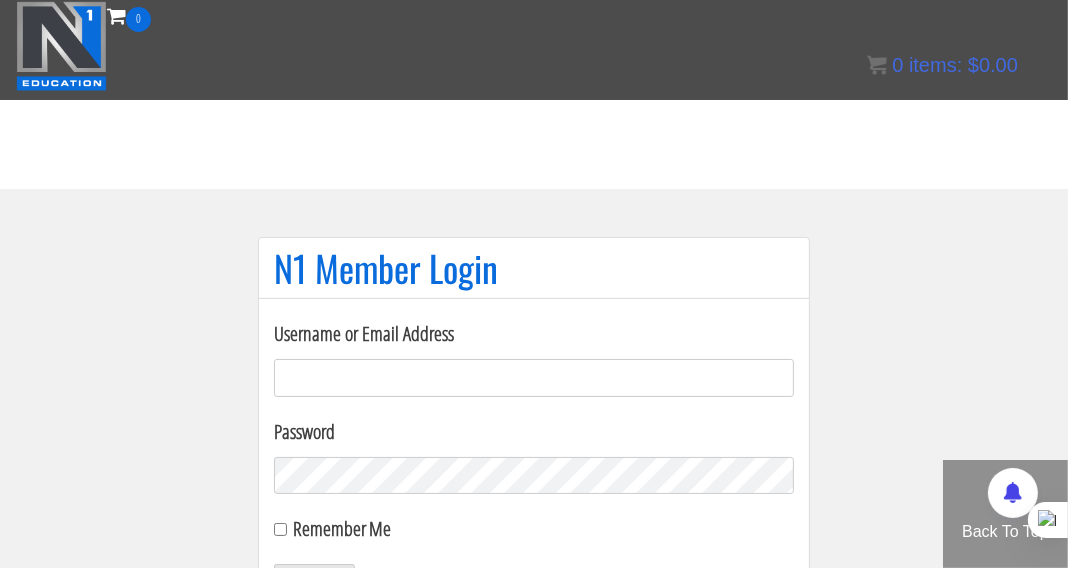 scroll, scrollTop: 115, scrollLeft: 0, axis: vertical 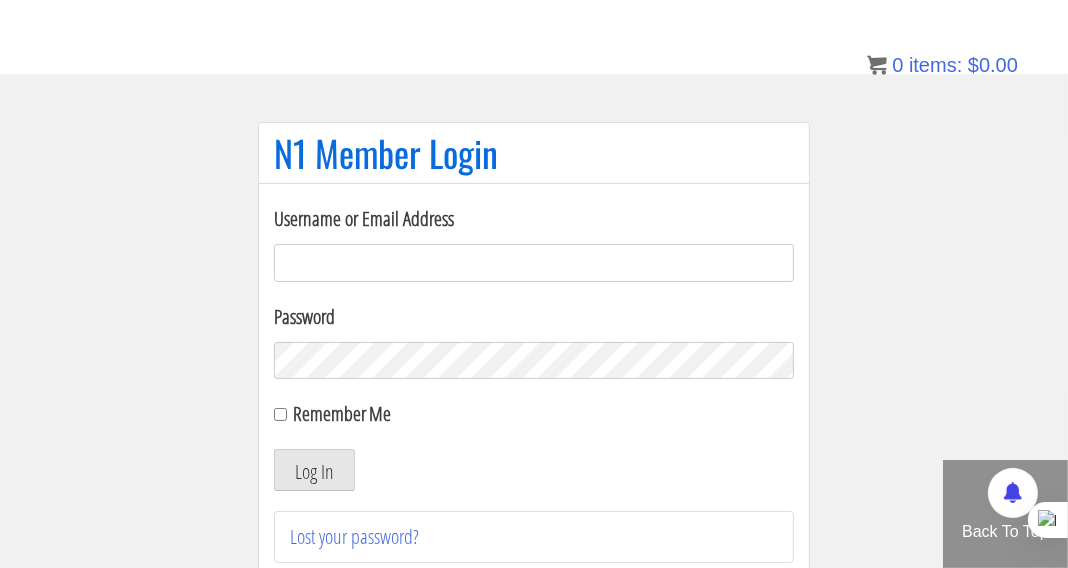 type on "kimhoangcoaching@gmail.com" 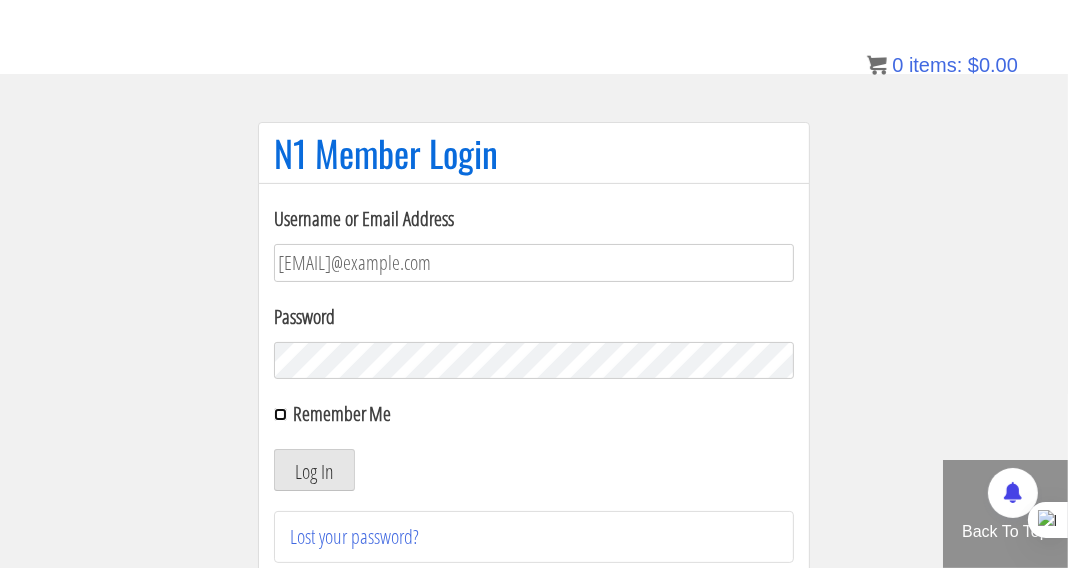 click on "Remember Me" at bounding box center (280, 414) 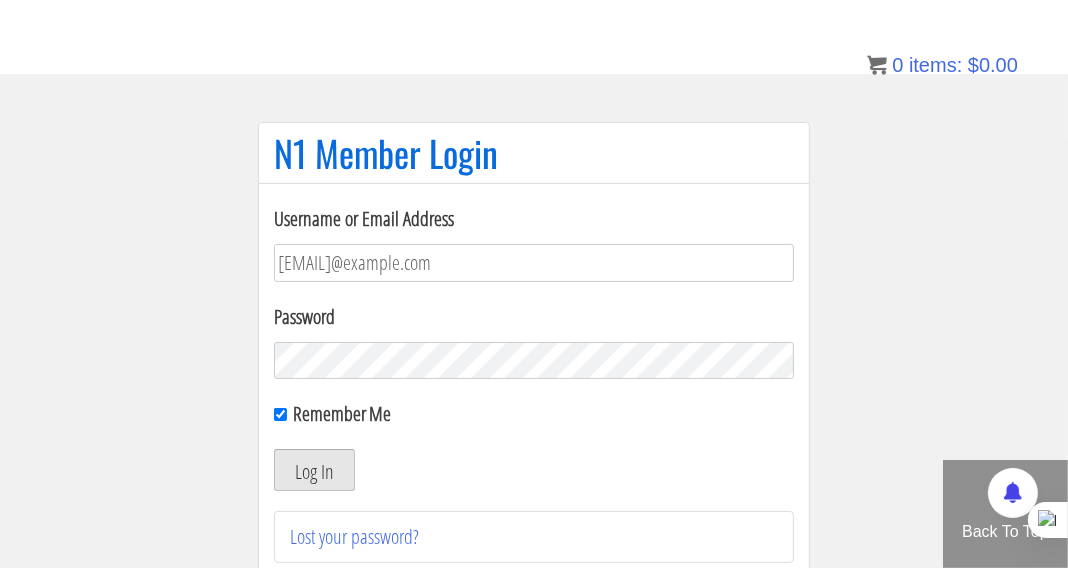 click on "Log In" at bounding box center (314, 470) 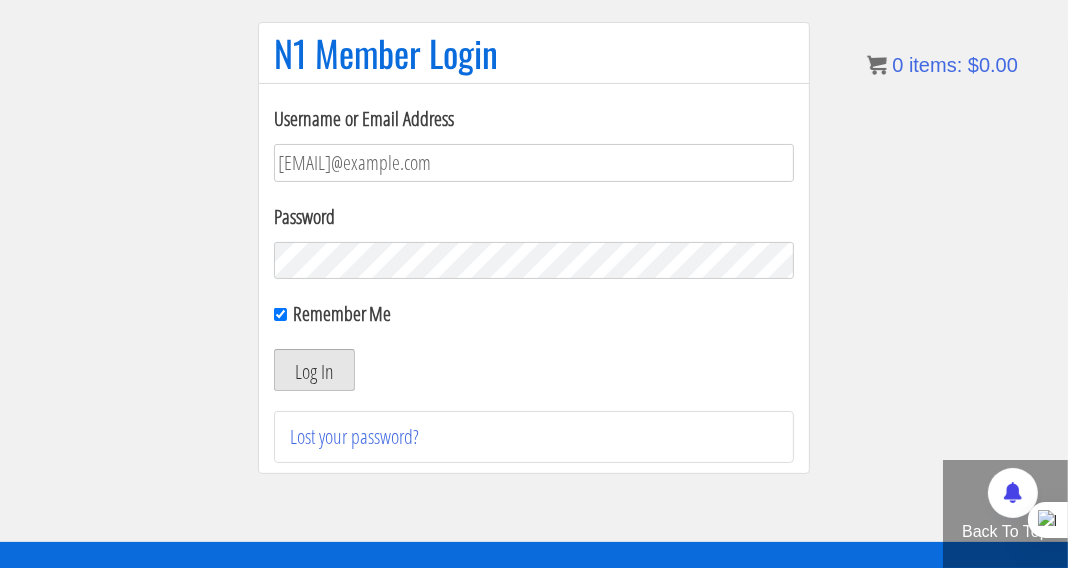 scroll, scrollTop: 215, scrollLeft: 0, axis: vertical 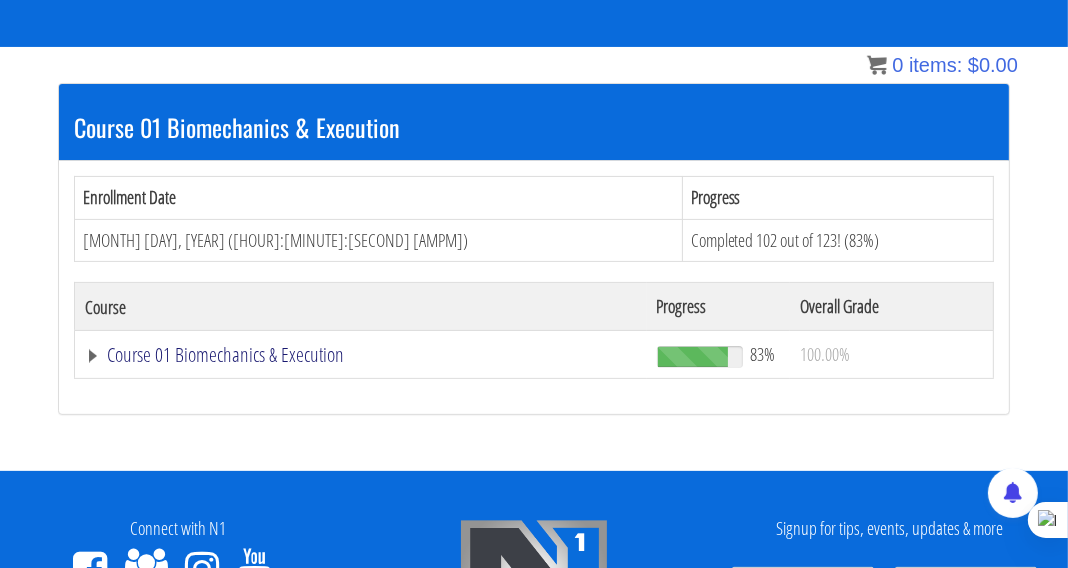 click on "Course 01 Biomechanics & Execution" at bounding box center (361, 355) 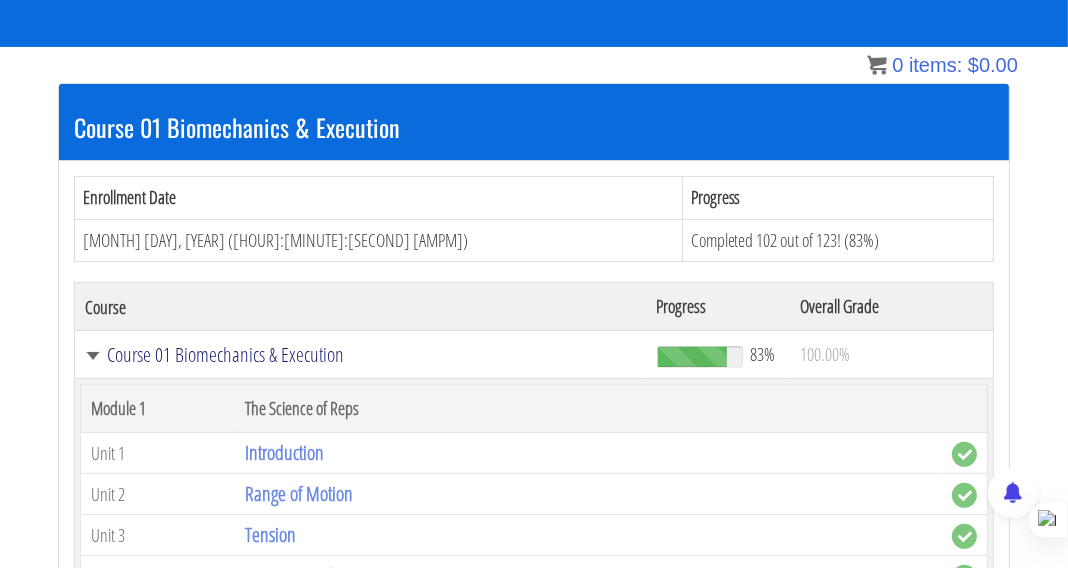 click on "Course 01 Biomechanics & Execution" at bounding box center [361, 355] 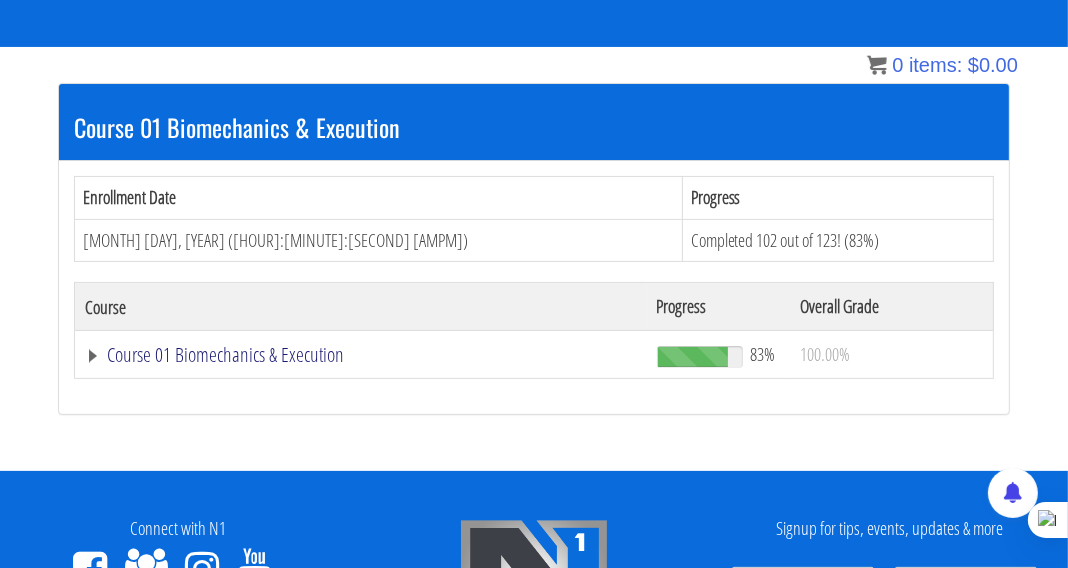 click on "Course 01 Biomechanics & Execution" at bounding box center (361, 355) 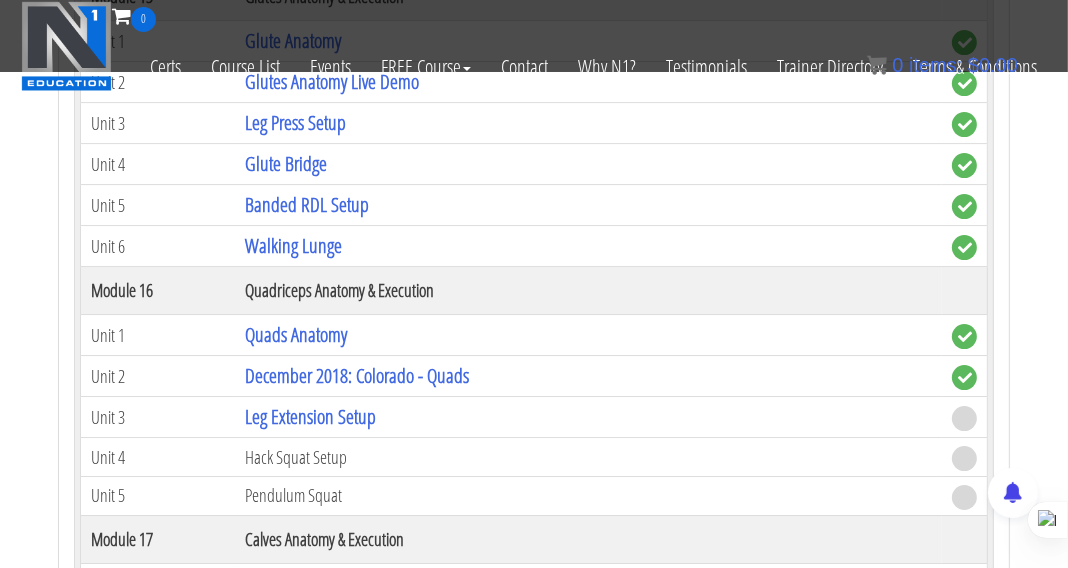 scroll, scrollTop: 5193, scrollLeft: 0, axis: vertical 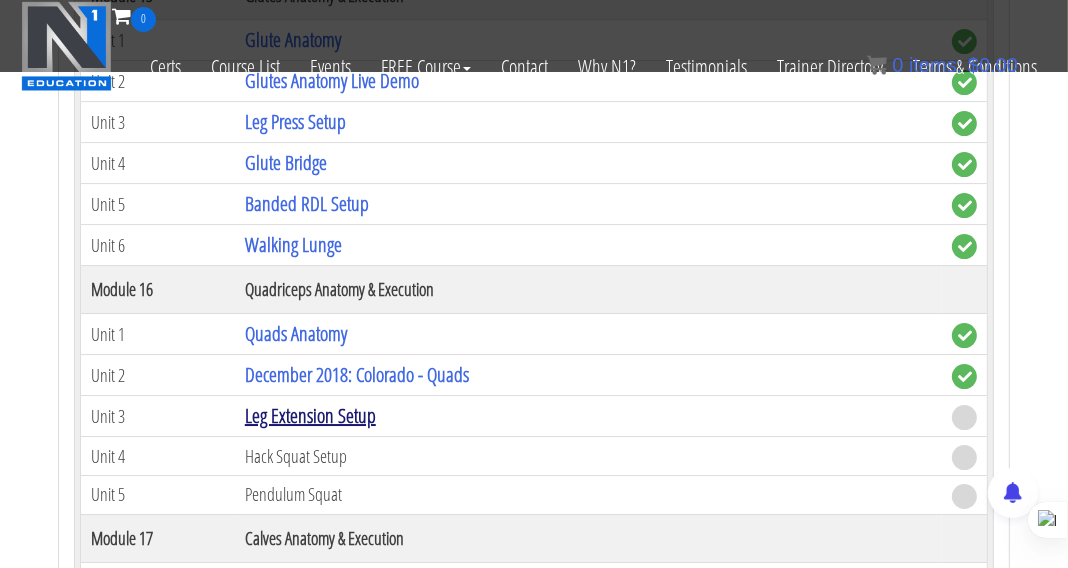 click on "Leg Extension Setup" at bounding box center [310, 415] 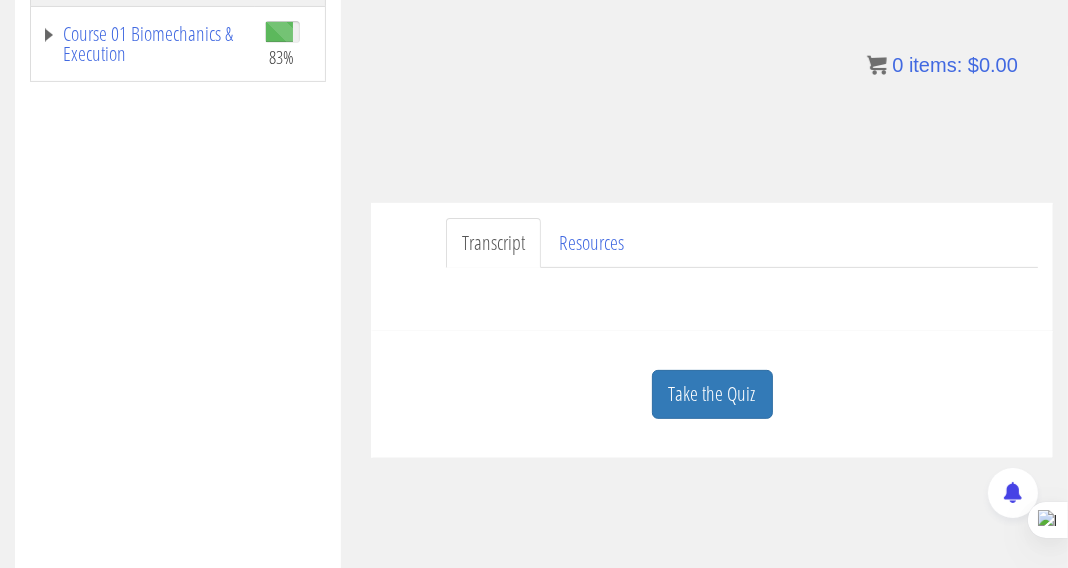 scroll, scrollTop: 451, scrollLeft: 0, axis: vertical 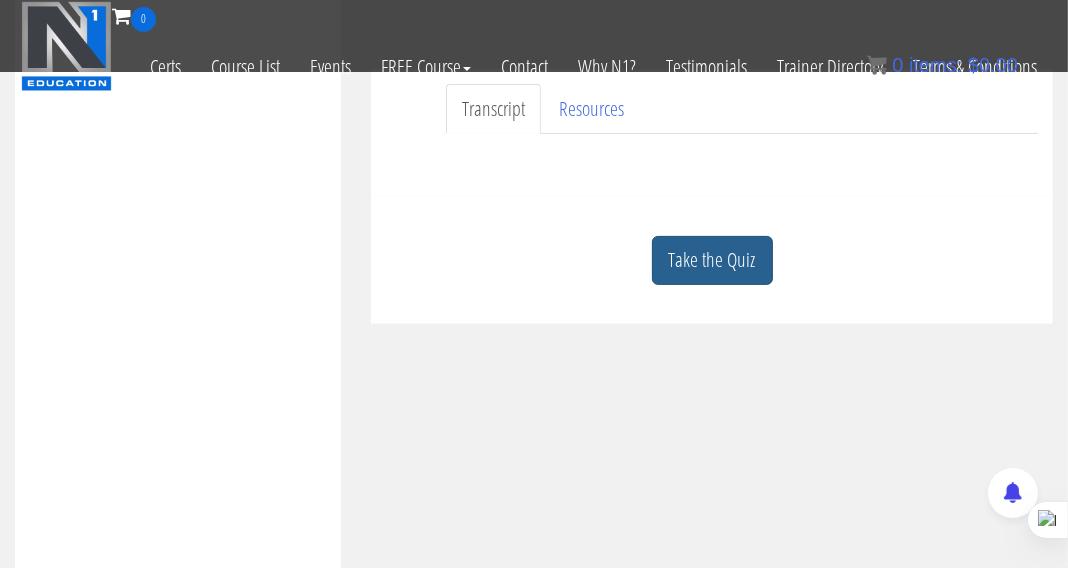 click on "Take the Quiz" at bounding box center [712, 260] 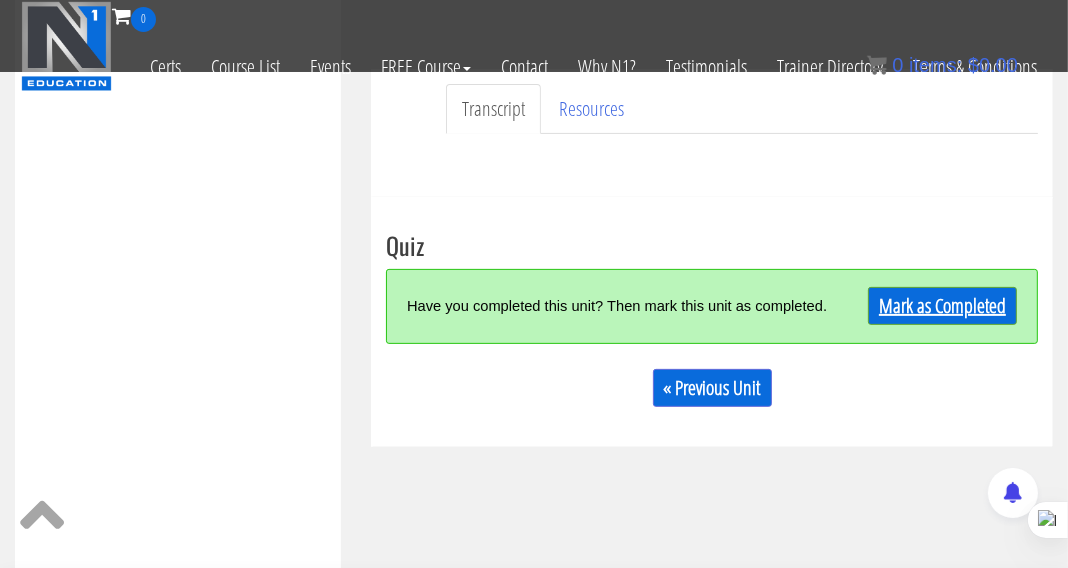click on "Mark as Completed" at bounding box center (942, 306) 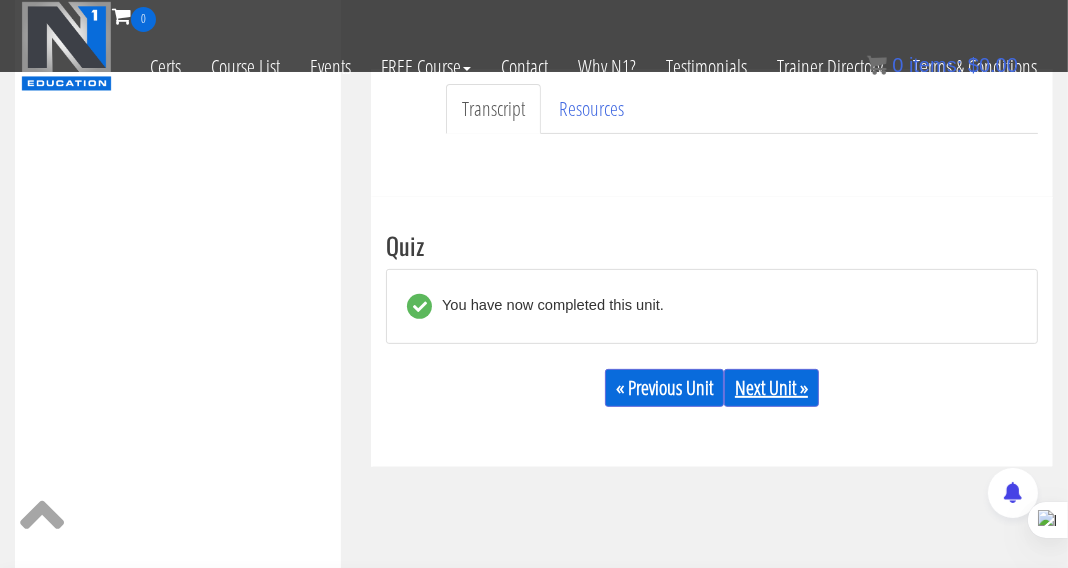 click on "Next Unit »" at bounding box center (771, 388) 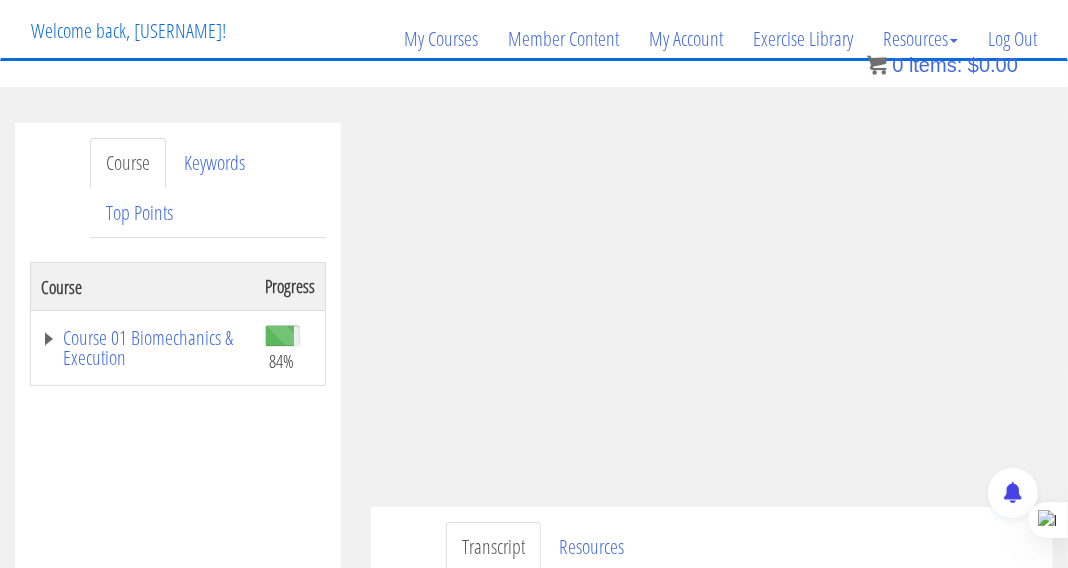 scroll, scrollTop: 151, scrollLeft: 0, axis: vertical 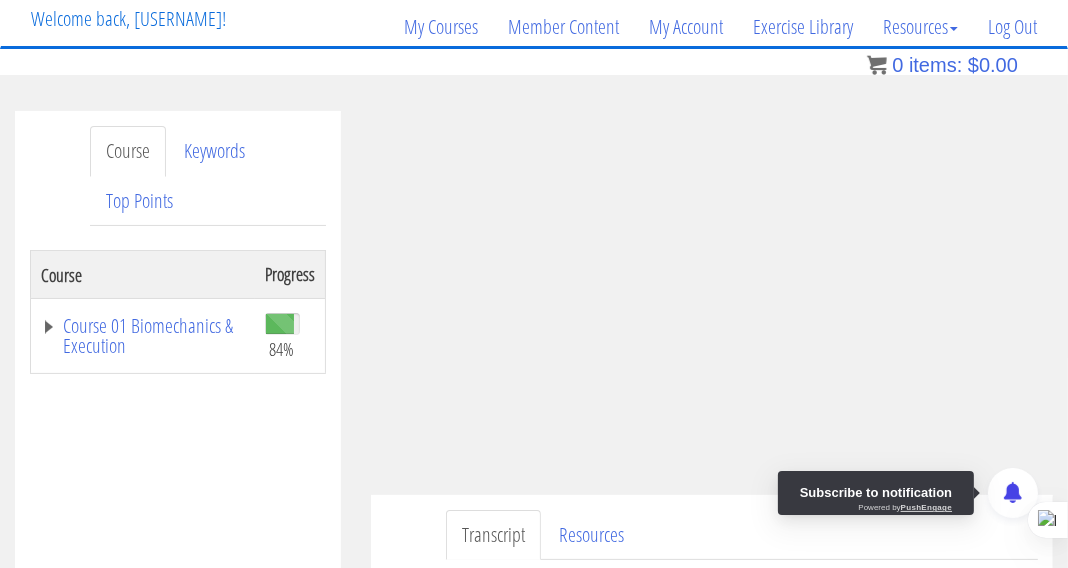 click at bounding box center (1013, 493) 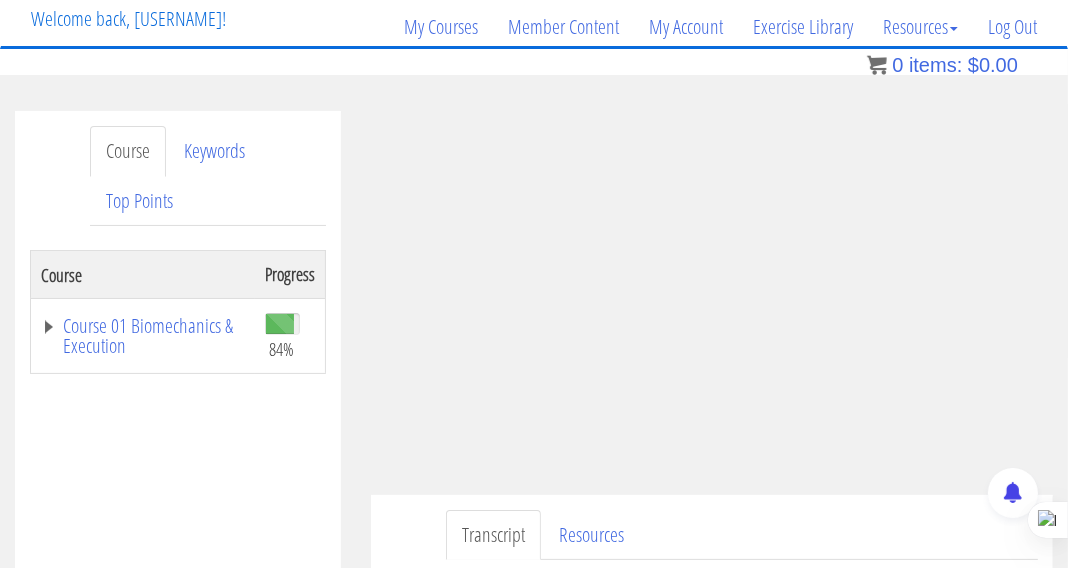 click at bounding box center [1013, 493] 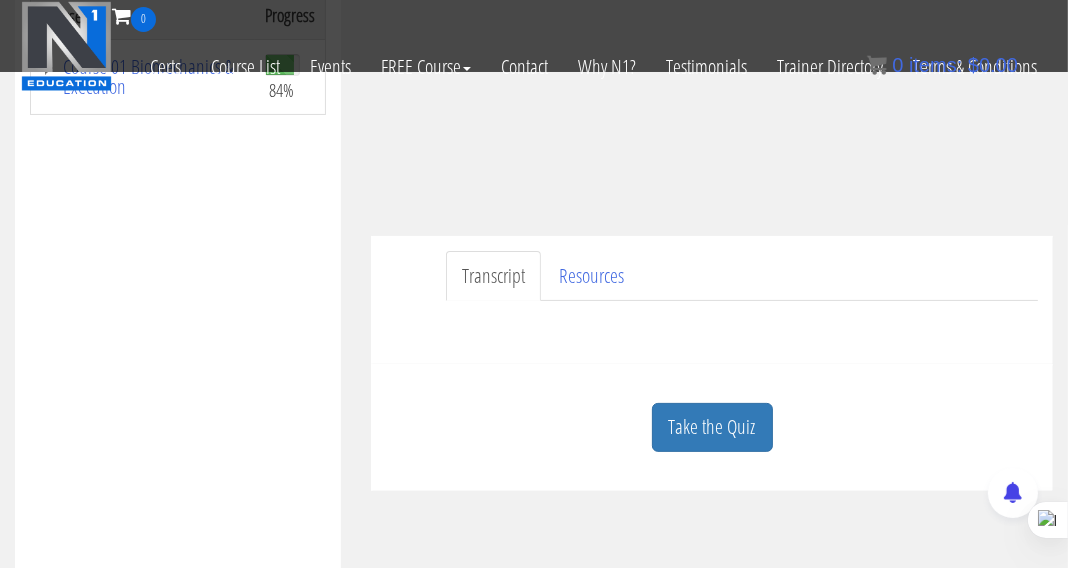 scroll, scrollTop: 406, scrollLeft: 0, axis: vertical 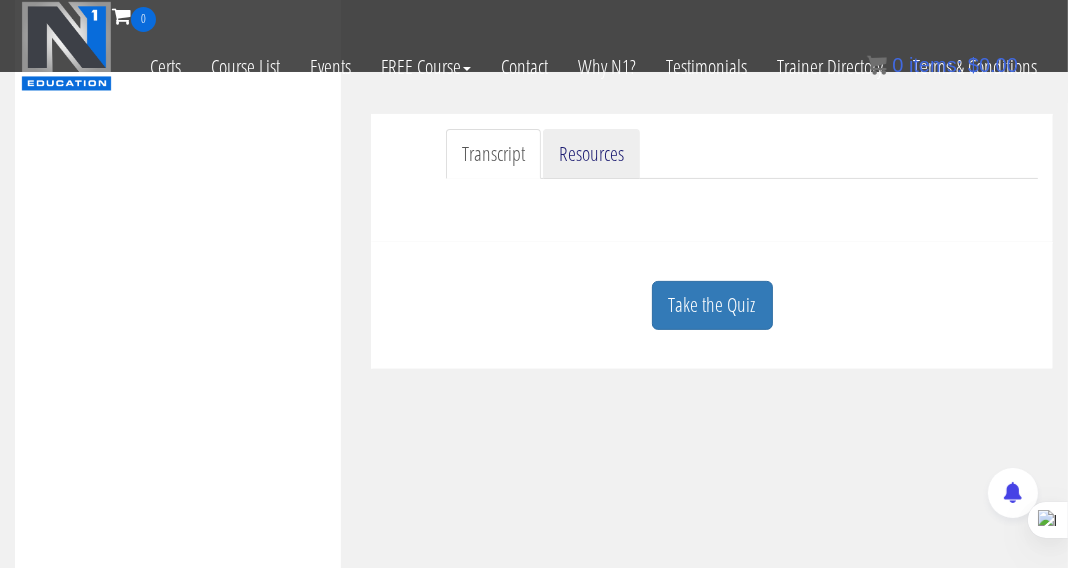 click on "Resources" at bounding box center (591, 154) 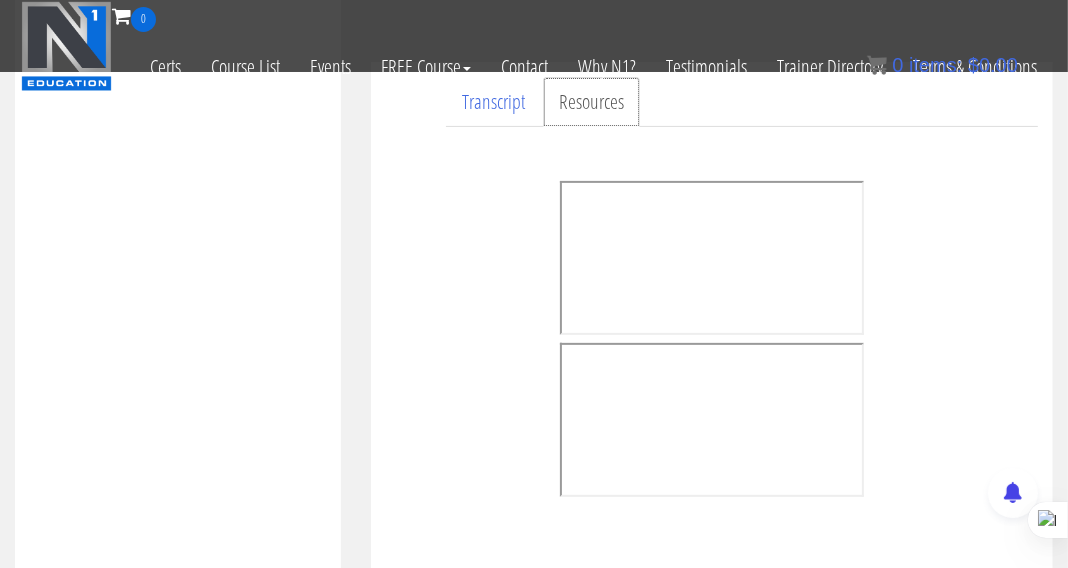 scroll, scrollTop: 460, scrollLeft: 0, axis: vertical 